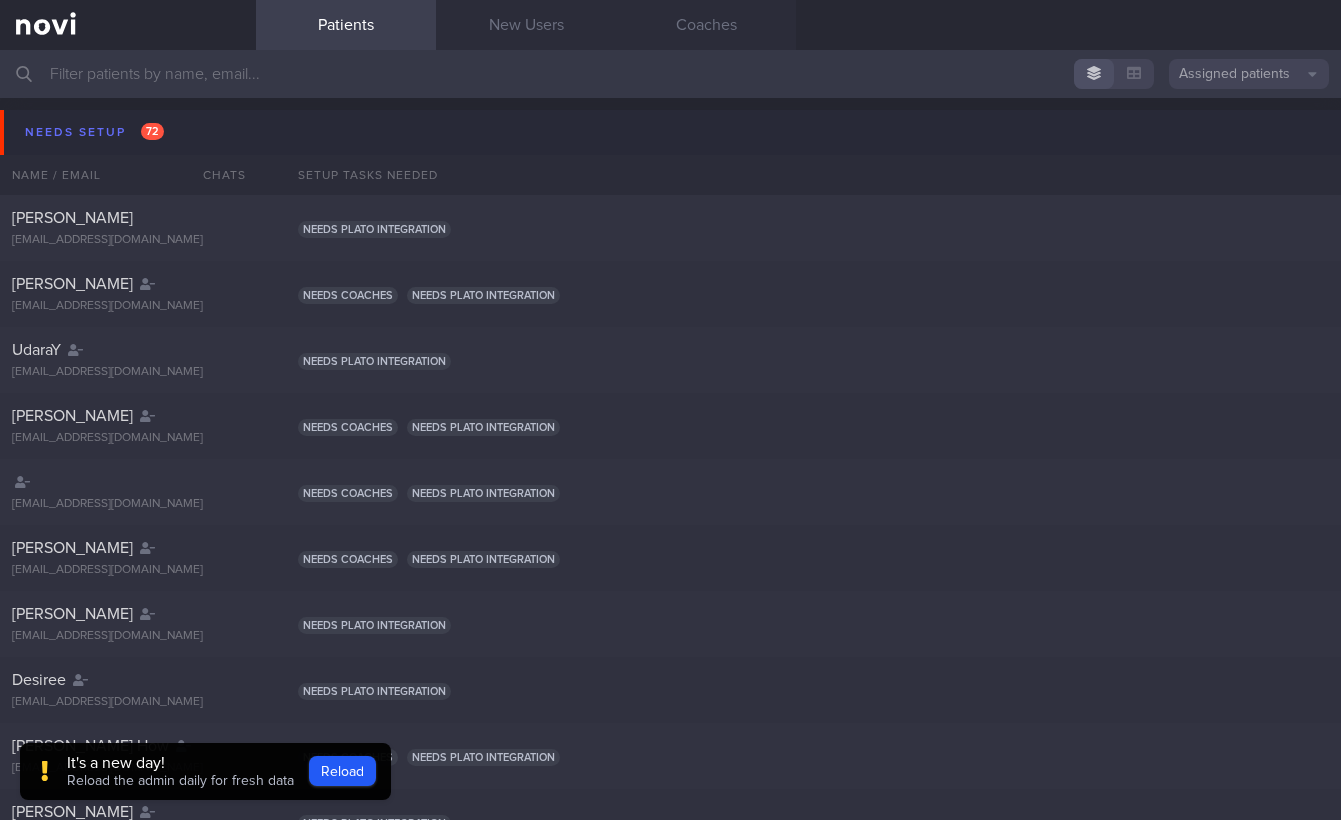 scroll, scrollTop: 0, scrollLeft: 0, axis: both 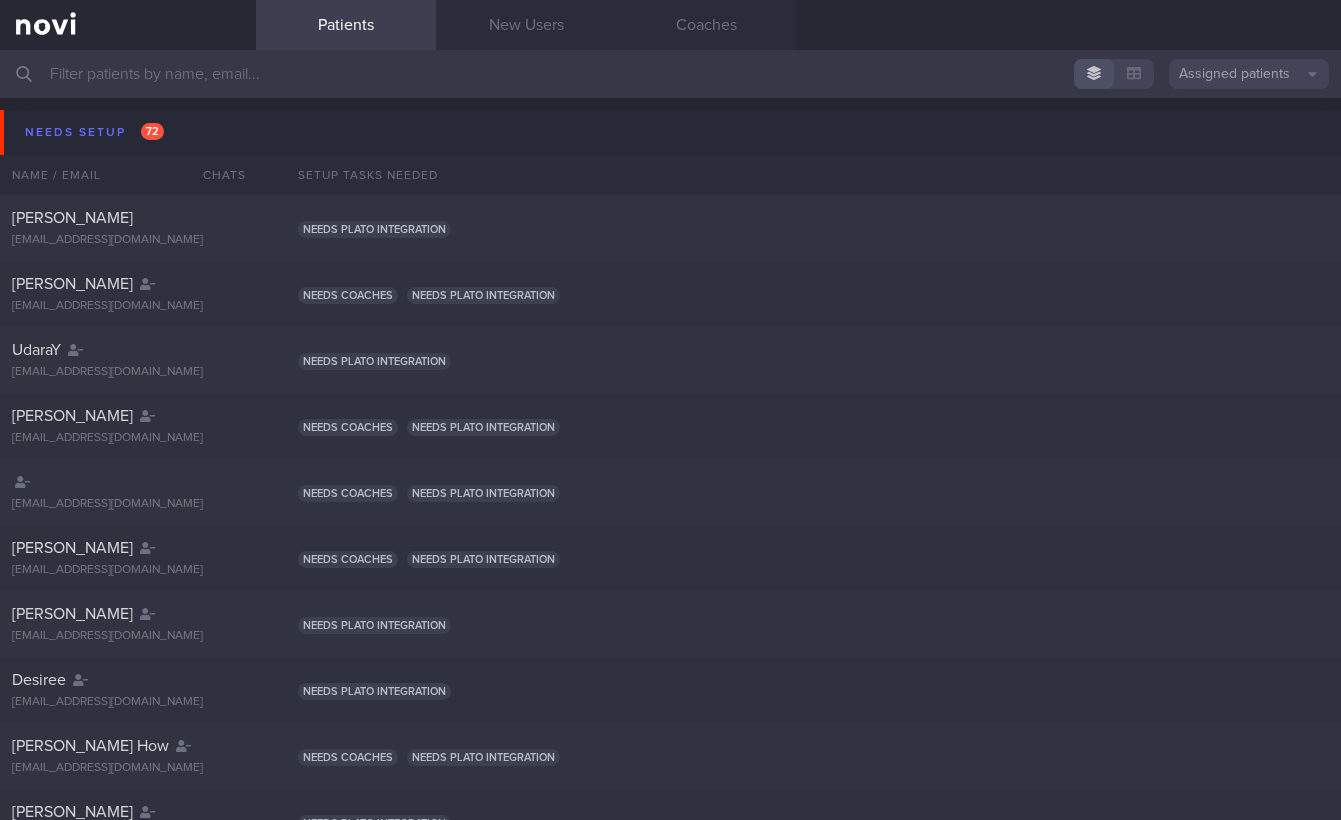 click at bounding box center [670, 74] 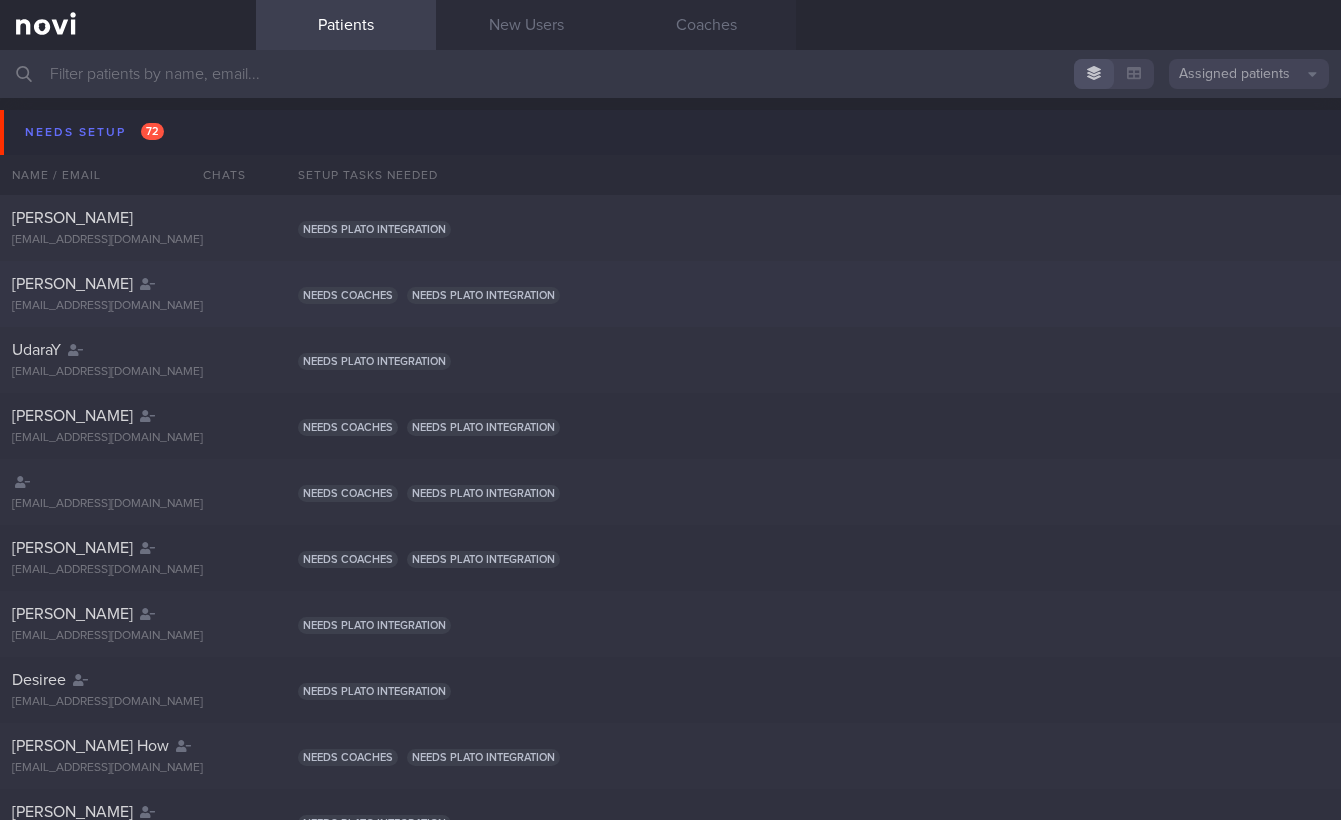 click on "[PERSON_NAME]
[EMAIL_ADDRESS][DOMAIN_NAME]
Needs coaches
Needs plato integration" 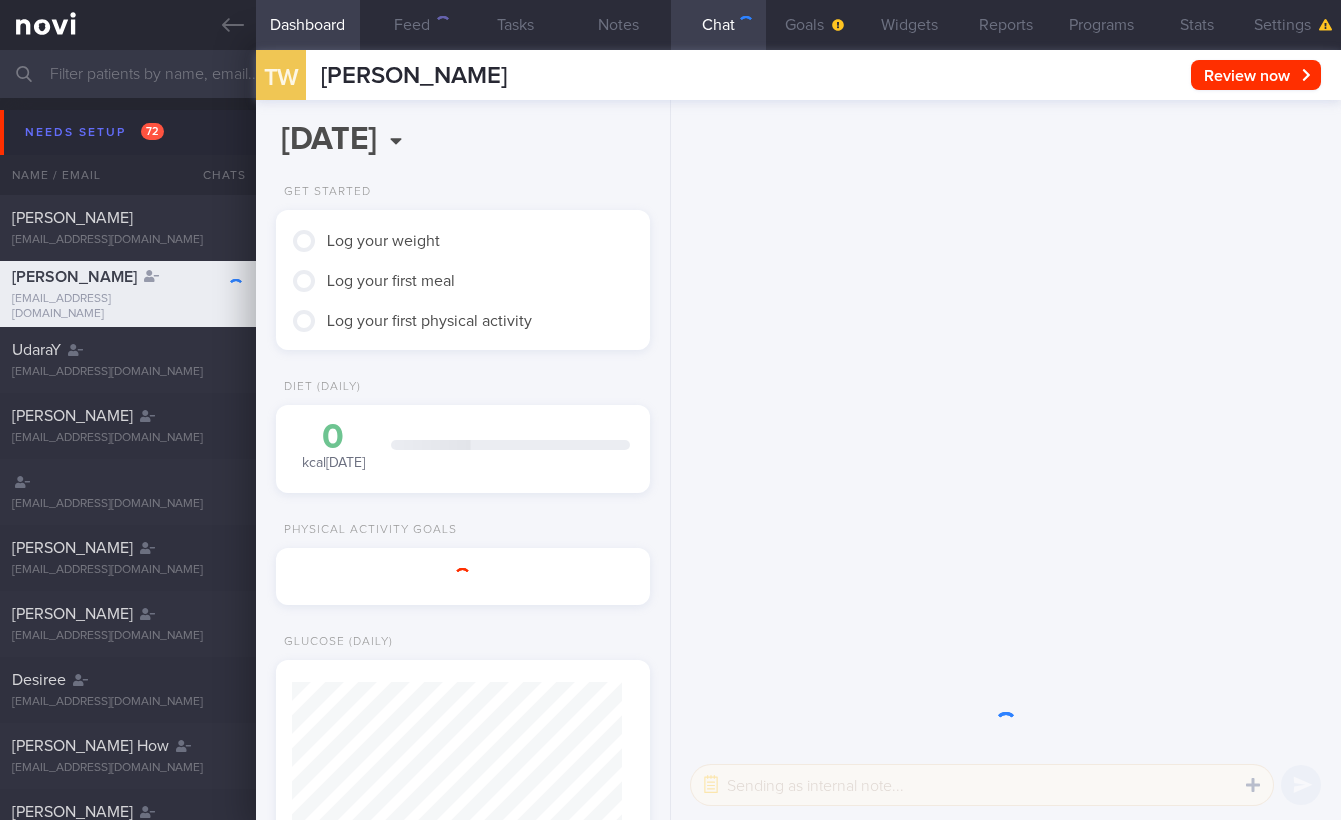 scroll, scrollTop: 999835, scrollLeft: 999670, axis: both 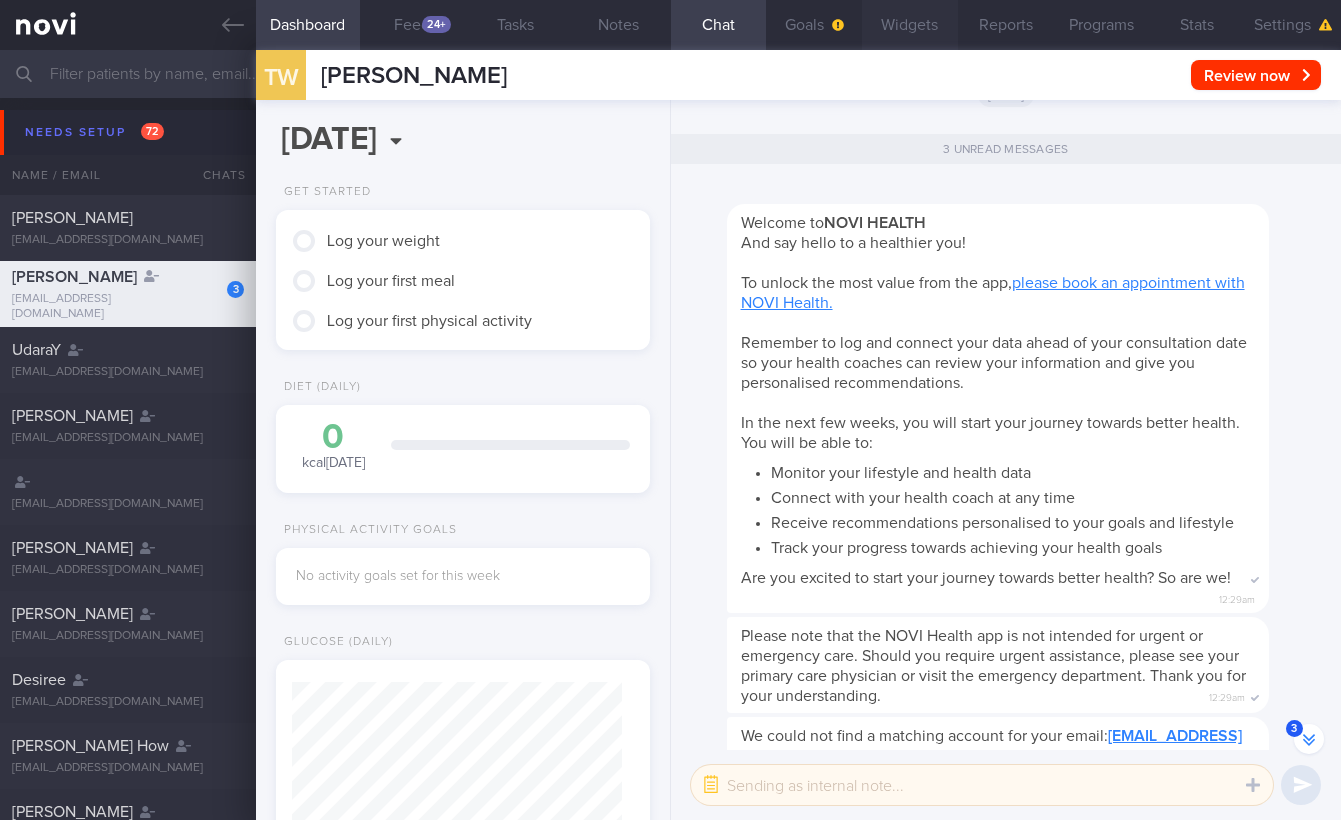 click on "Widgets" at bounding box center [910, 25] 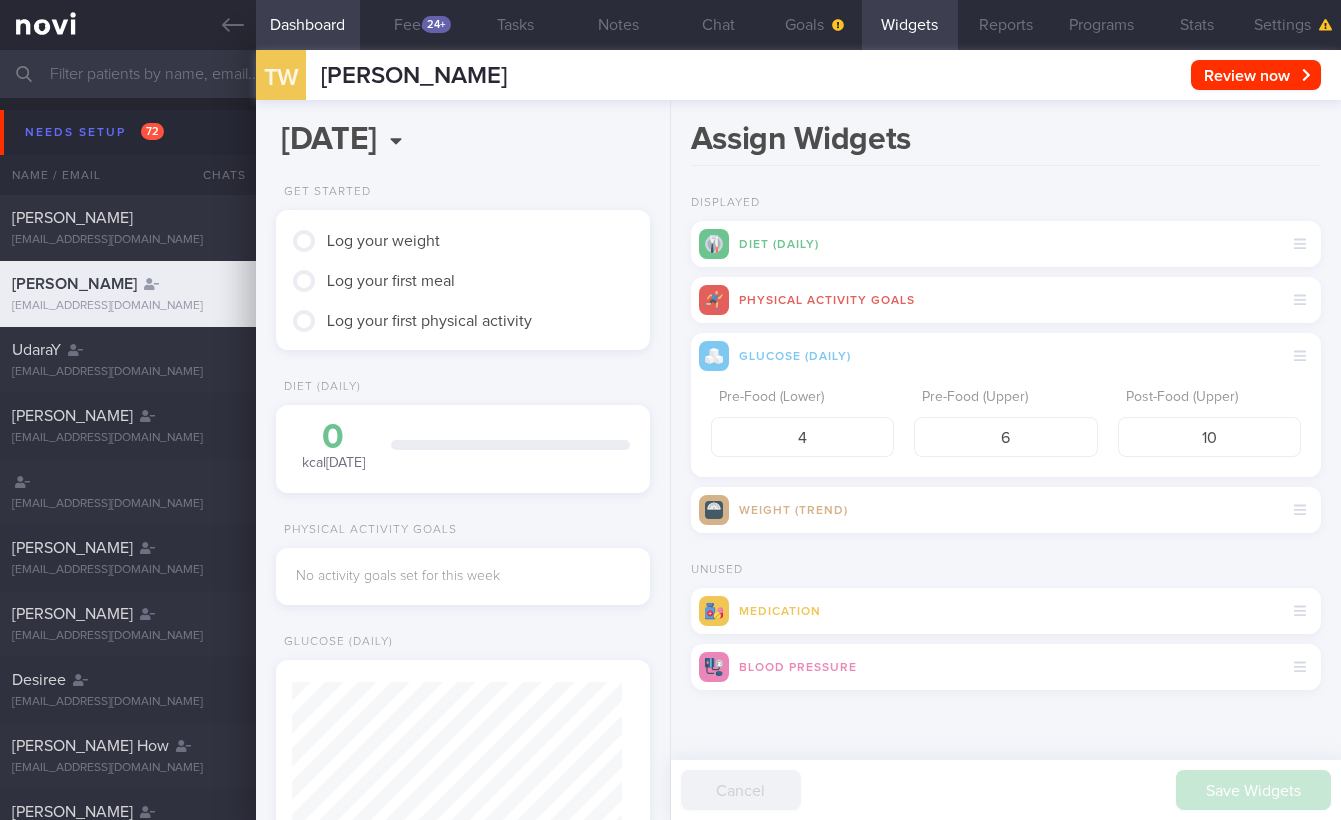 scroll, scrollTop: -1106, scrollLeft: 0, axis: vertical 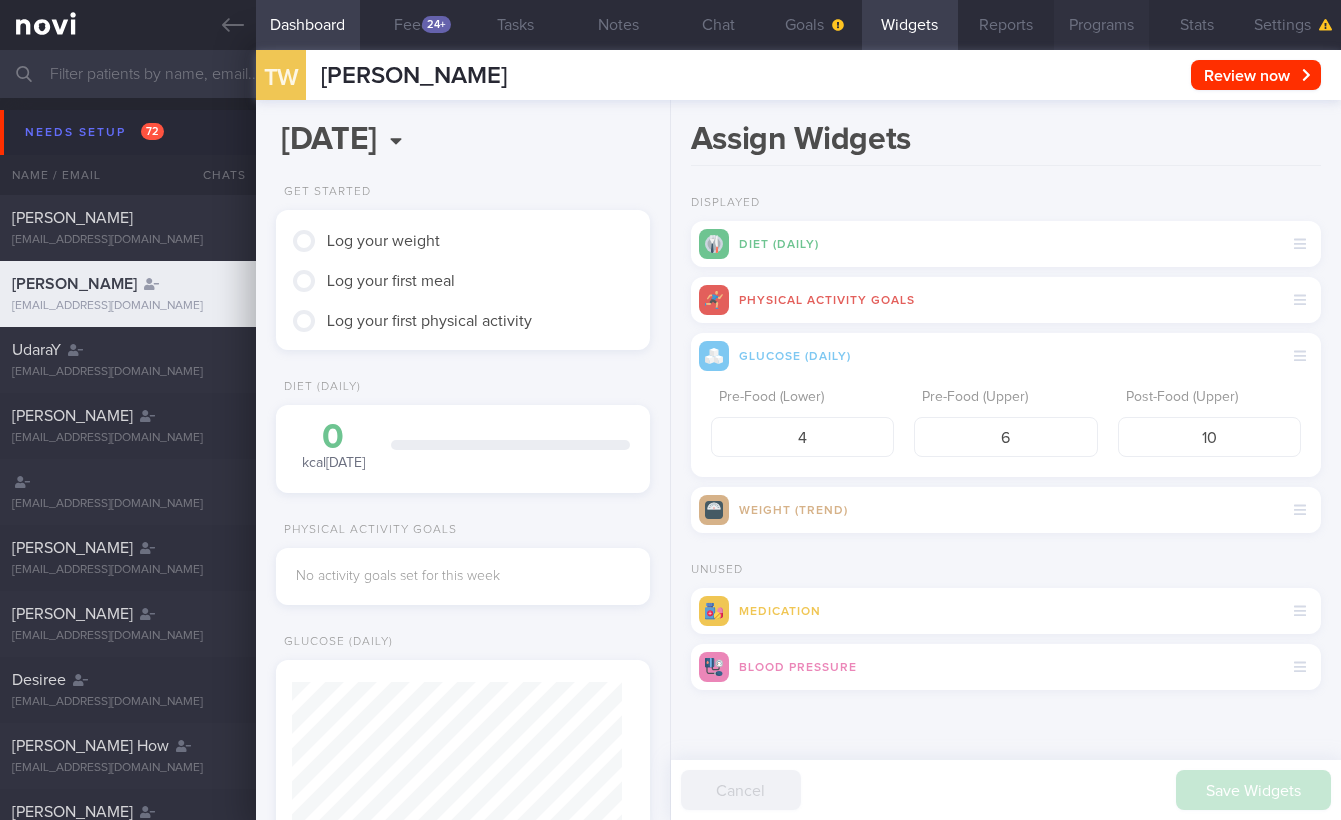 click on "Programs" at bounding box center (1102, 25) 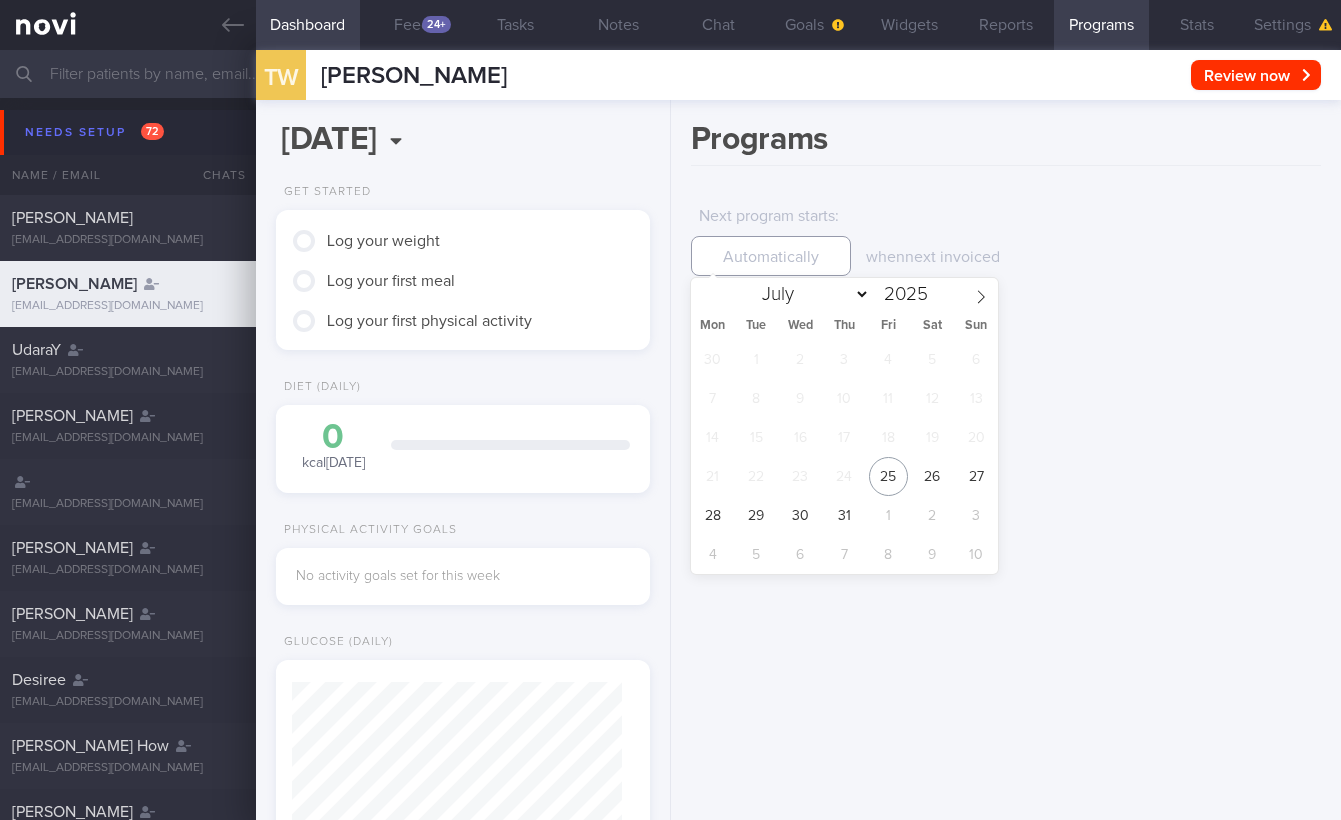 click at bounding box center (771, 256) 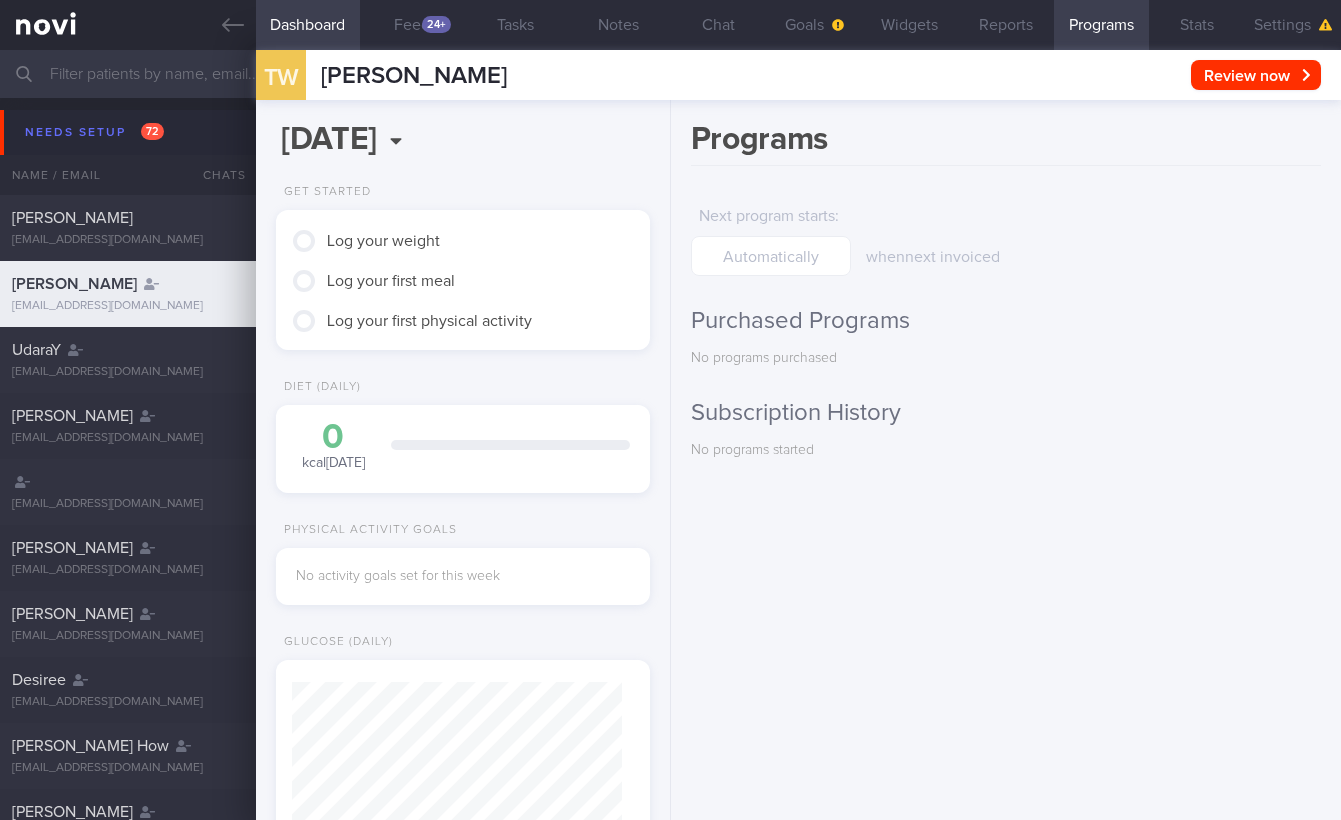 click on "Programs
Next program starts :
when
next invoiced
Purchased Programs
No programs purchased
Subscription History
No programs started" at bounding box center (1006, 460) 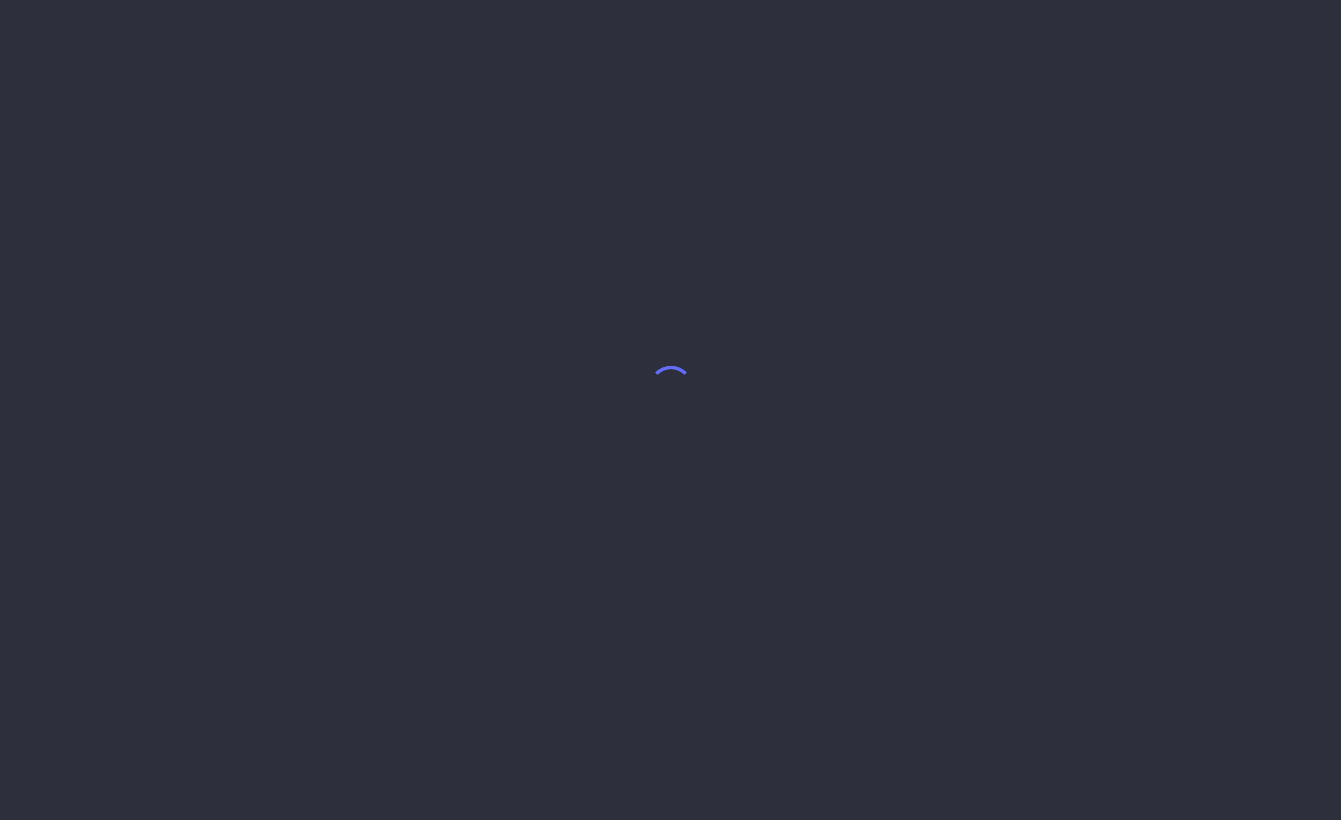 scroll, scrollTop: 0, scrollLeft: 0, axis: both 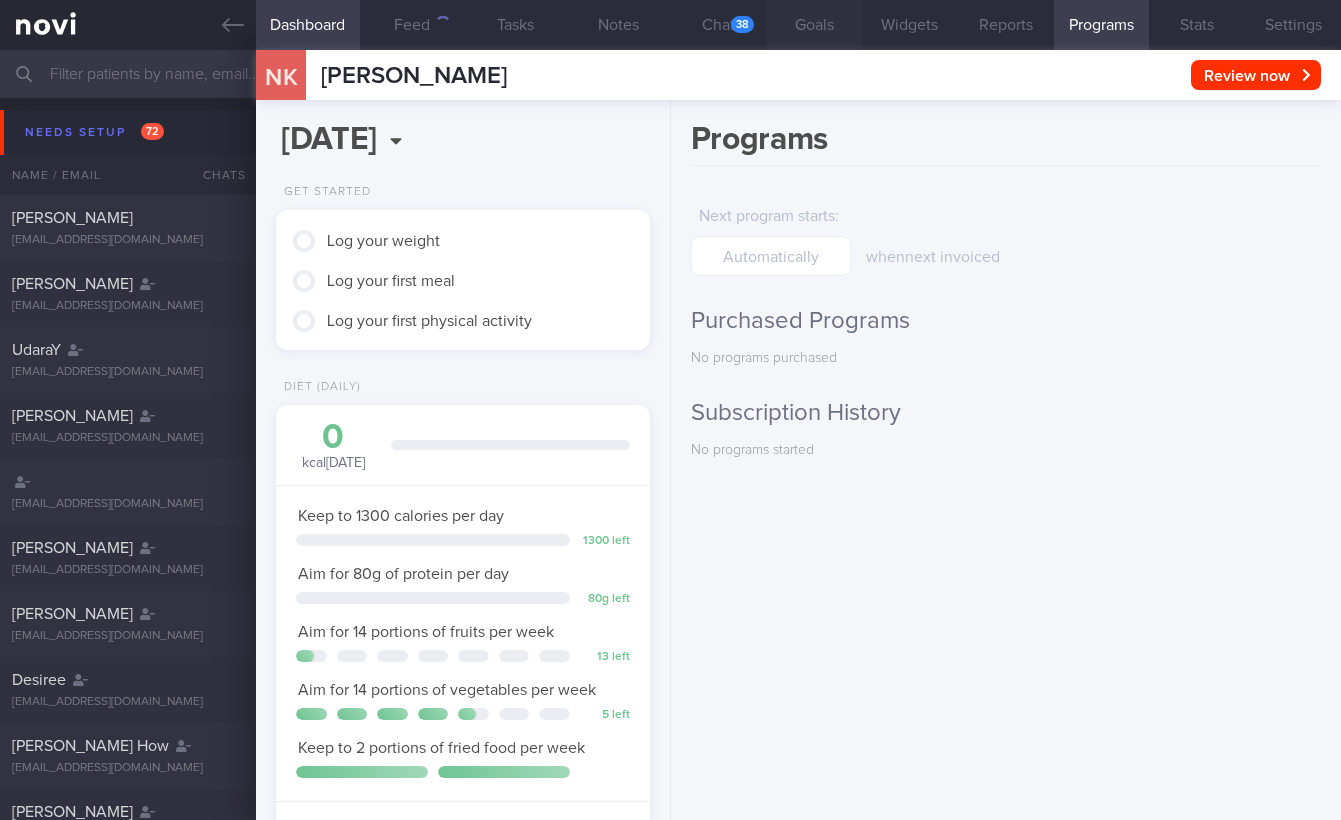 click on "Goals" at bounding box center (814, 25) 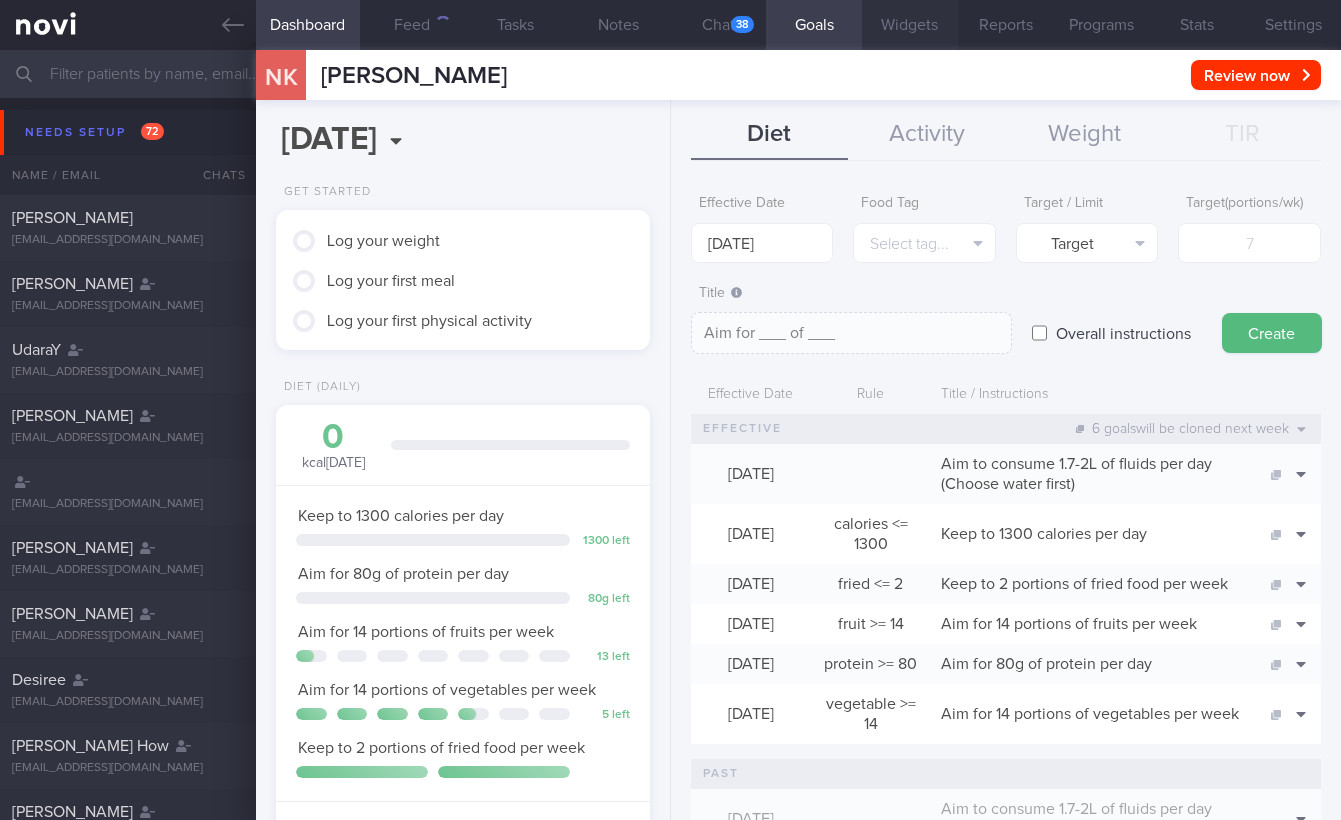 click on "Widgets" at bounding box center (910, 25) 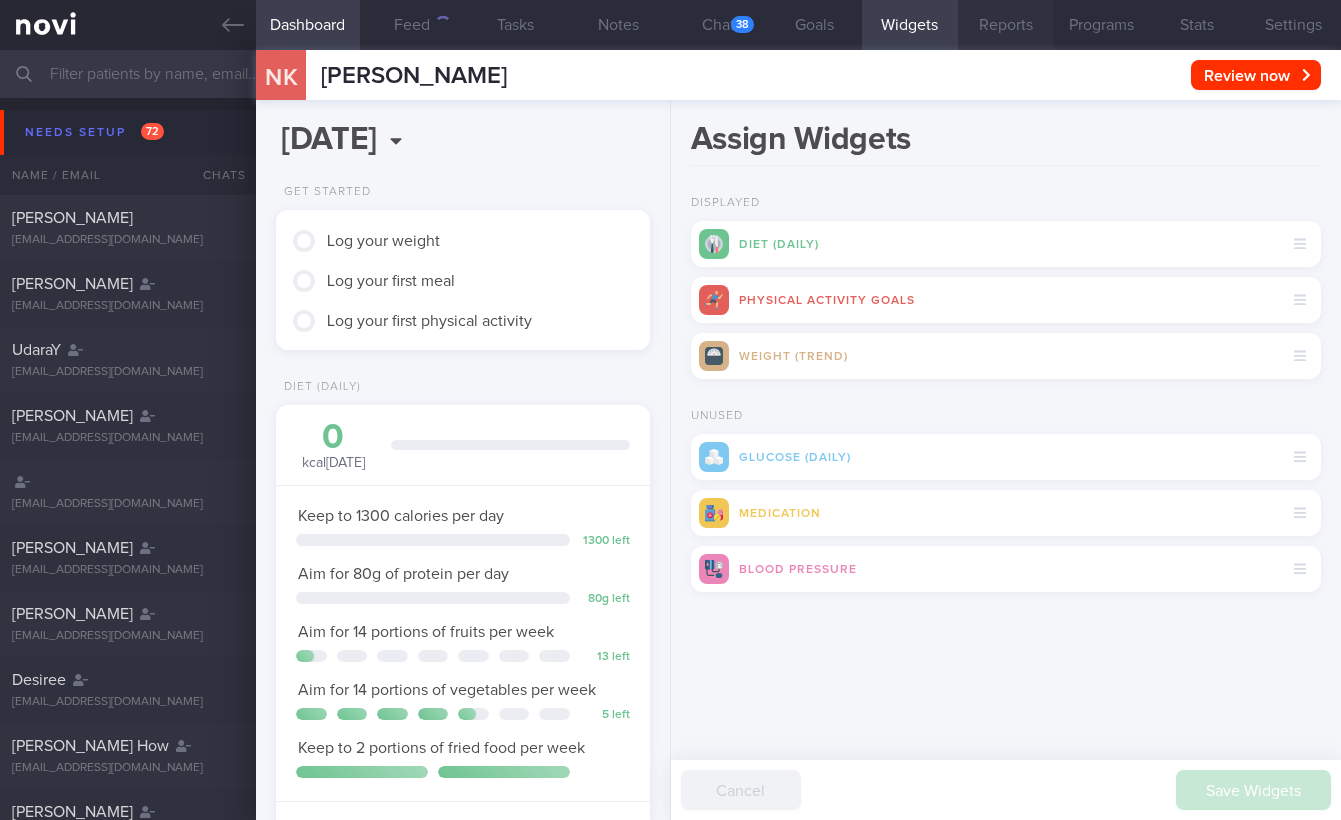 click on "Reports" at bounding box center (1006, 25) 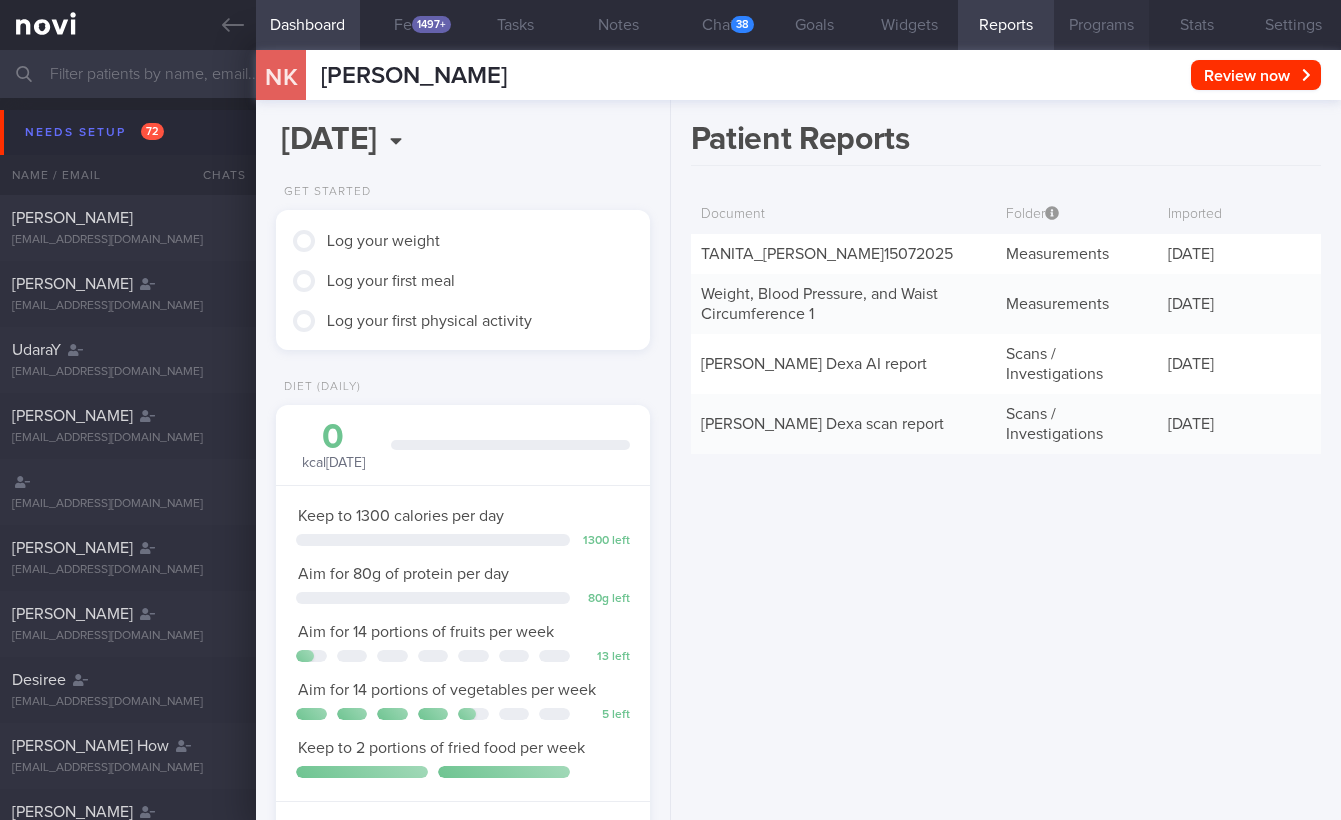 click on "Programs" at bounding box center [1102, 25] 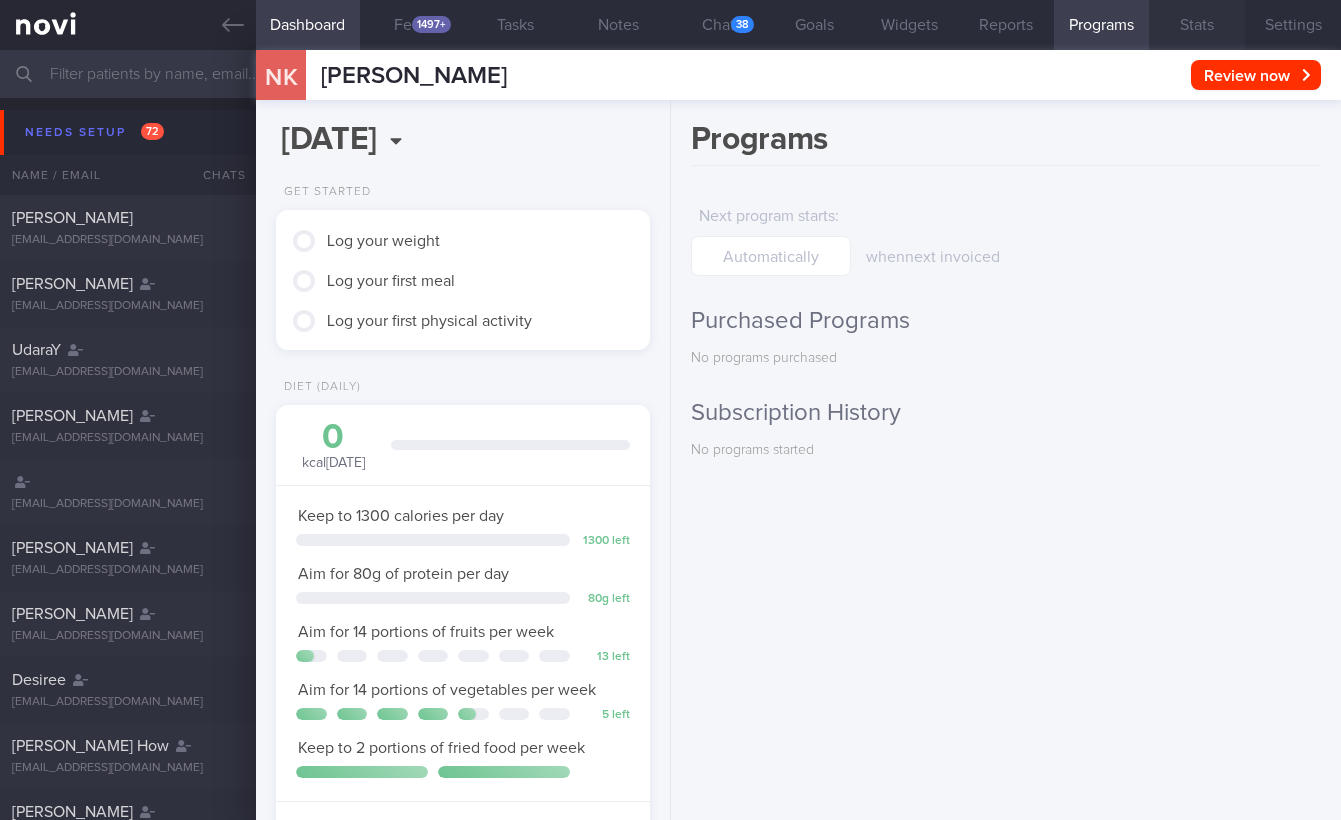 click on "Stats" at bounding box center [1197, 25] 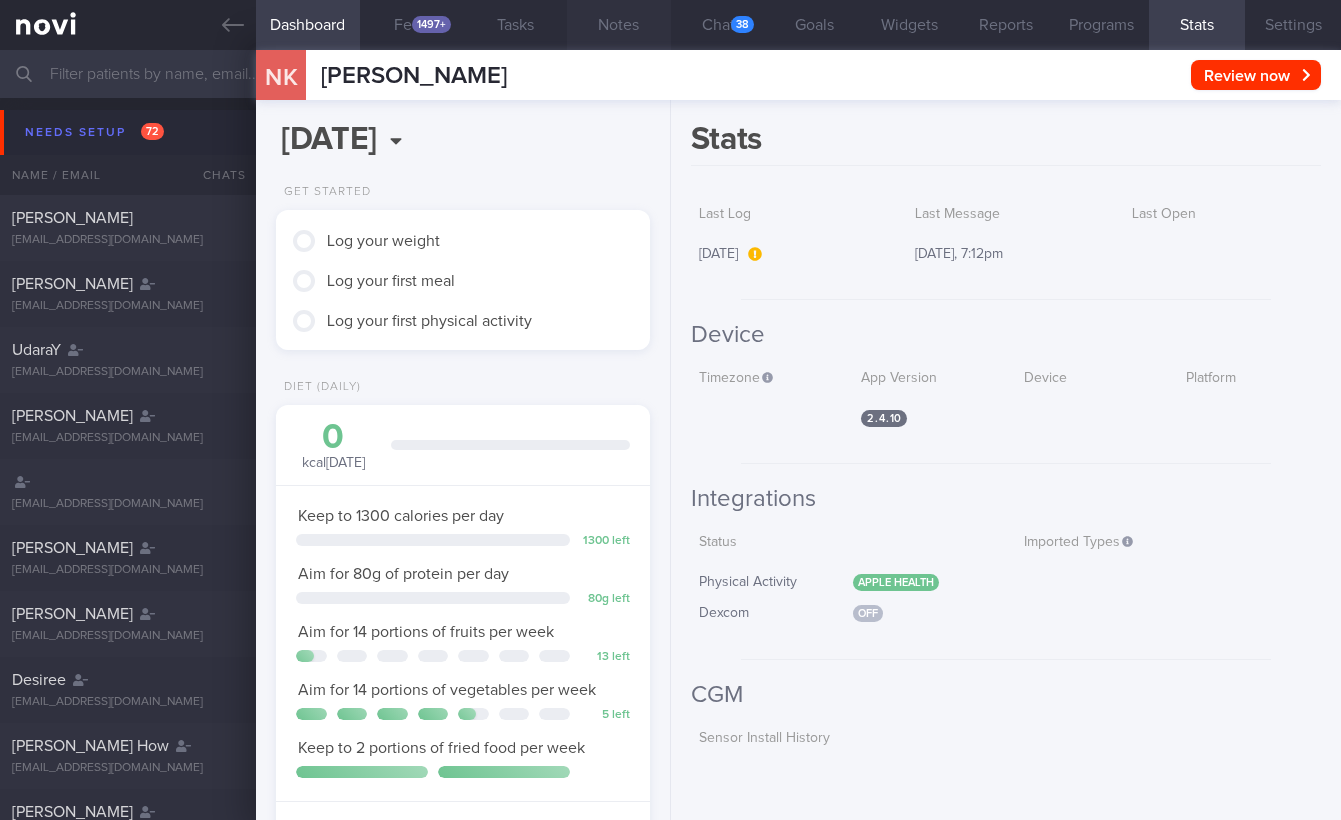 click on "Notes" at bounding box center (619, 25) 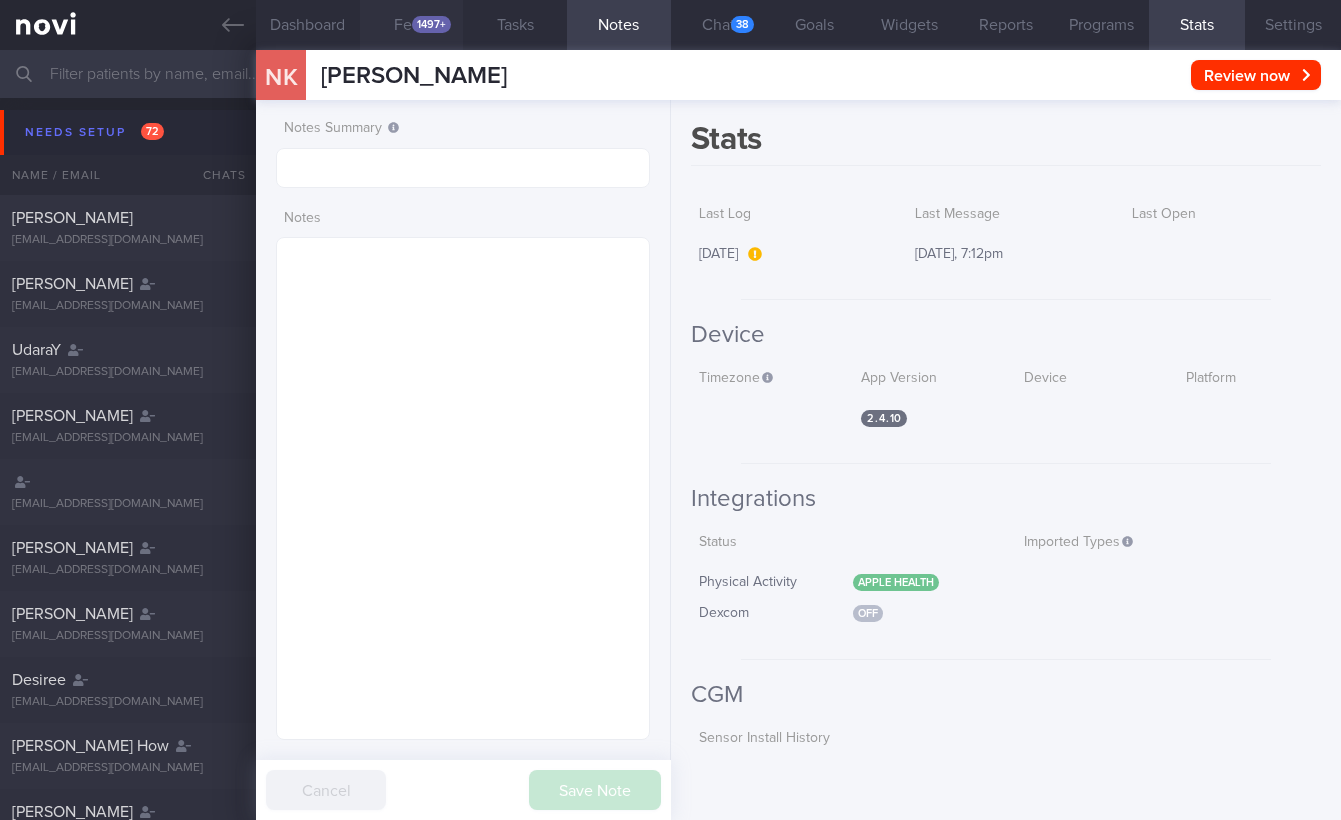 click on "Feed
1497+" at bounding box center (412, 25) 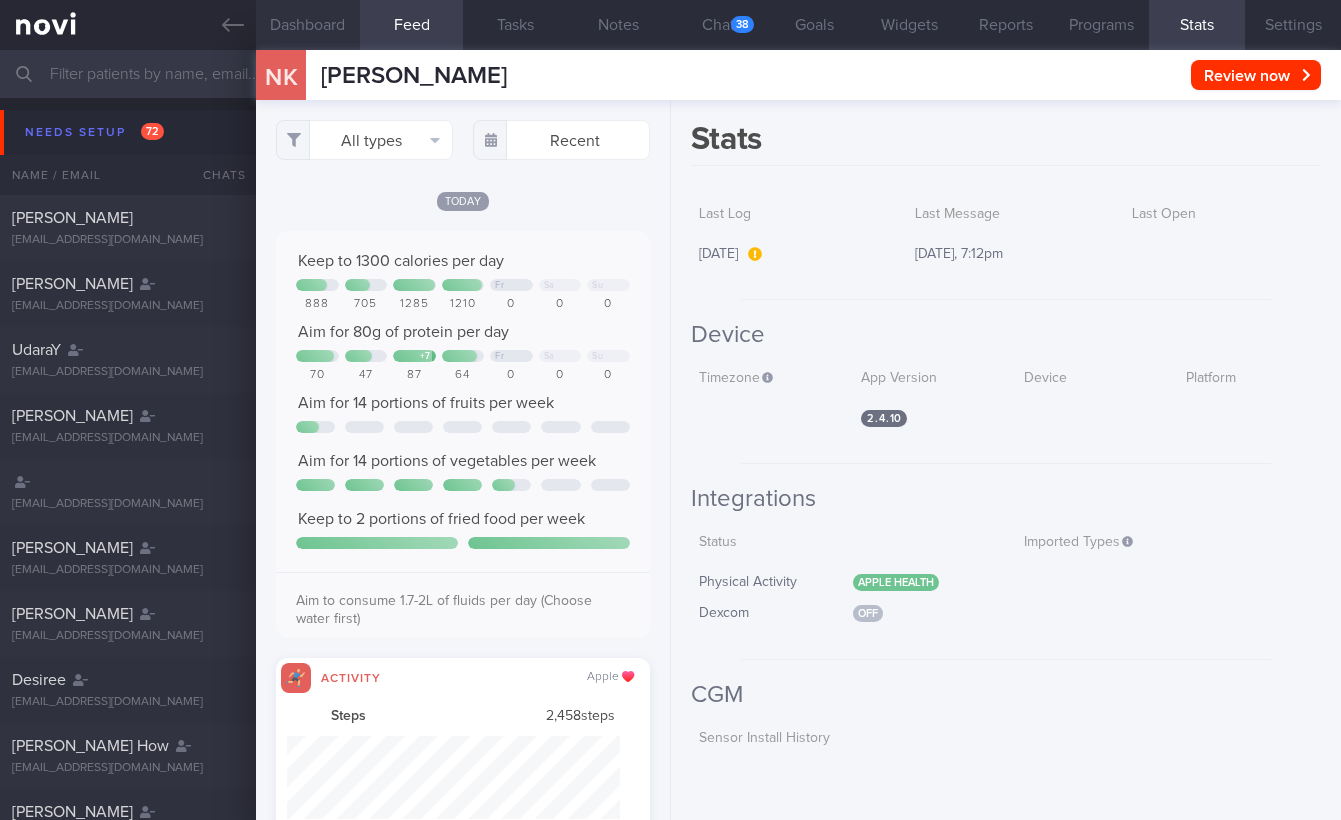 scroll, scrollTop: 999917, scrollLeft: 999668, axis: both 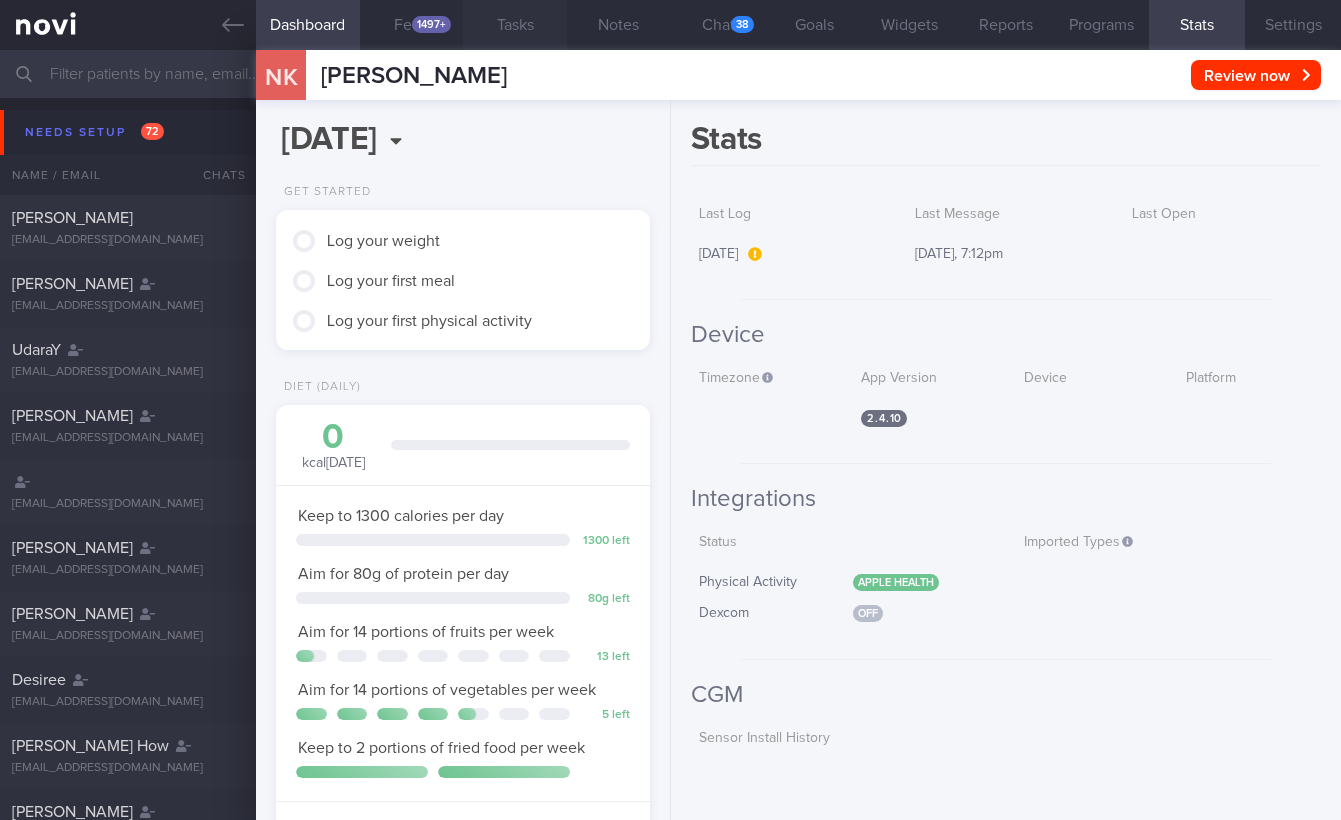 click on "Tasks" at bounding box center (515, 25) 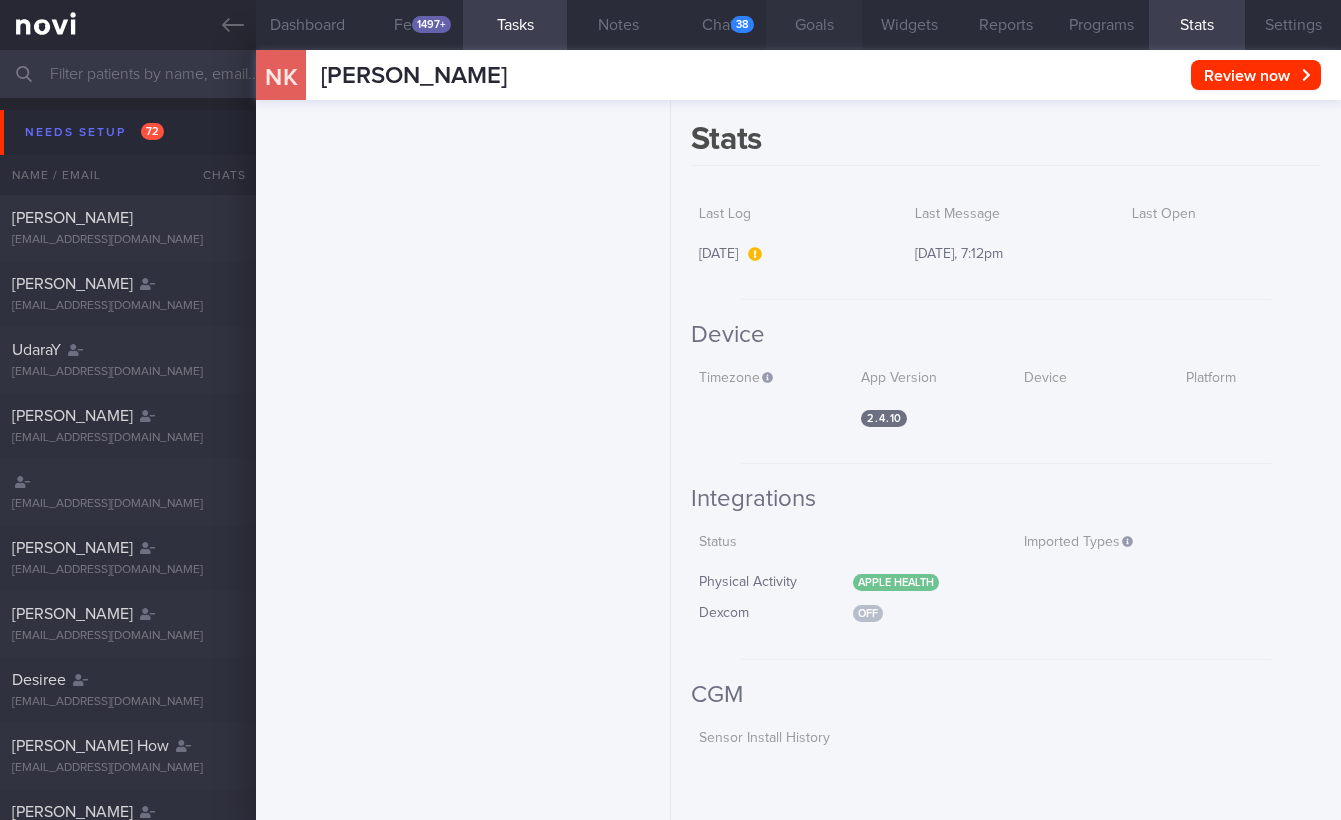 click on "Goals" at bounding box center [814, 25] 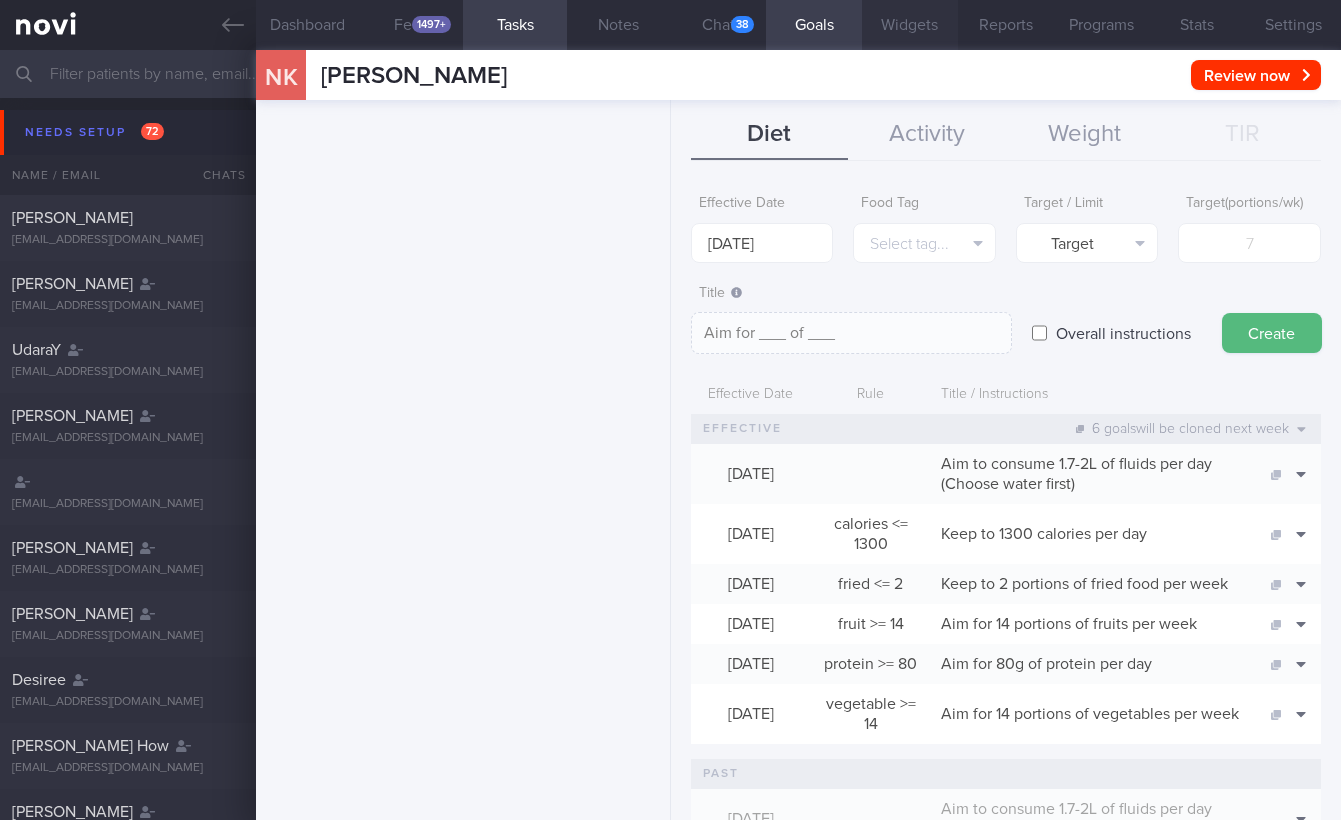 click on "Widgets" at bounding box center (910, 25) 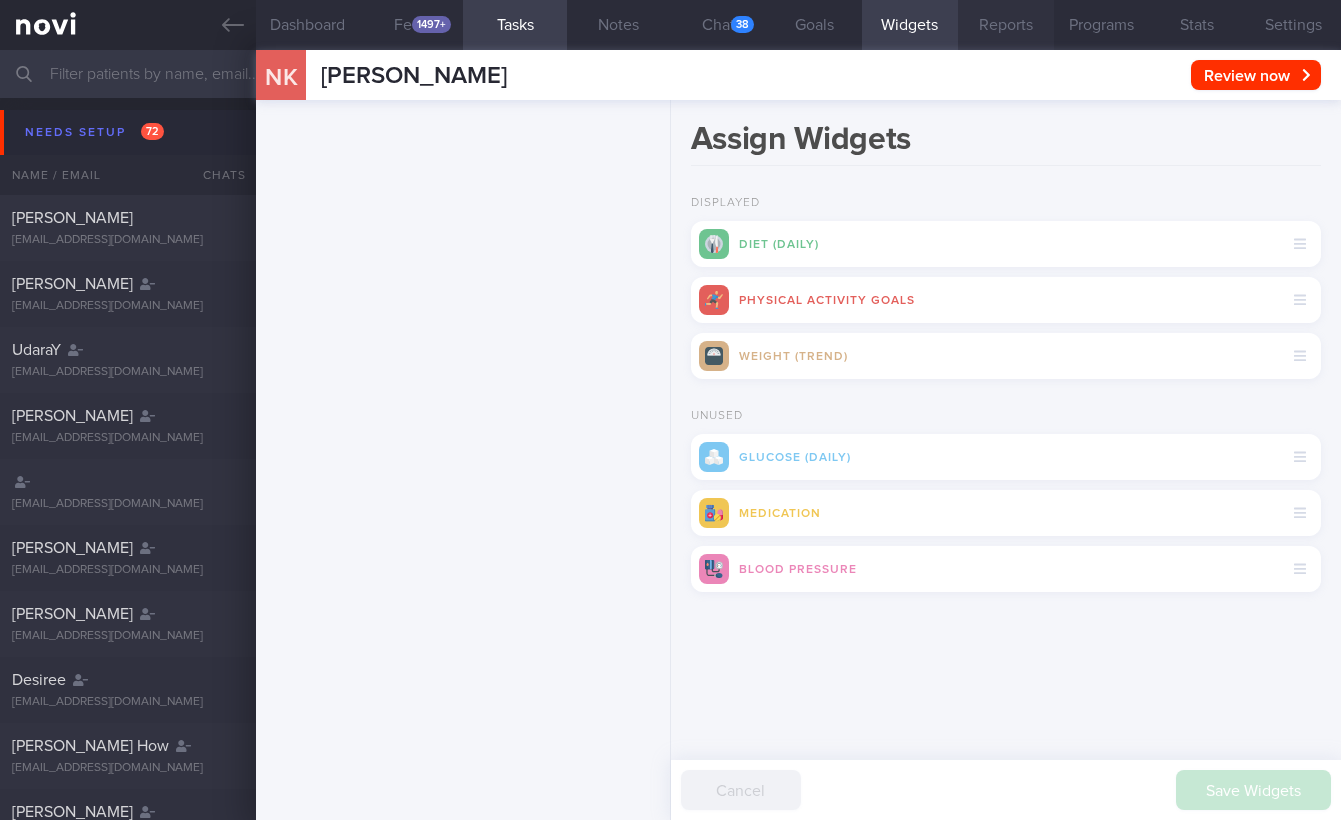 click on "Reports" at bounding box center (1006, 25) 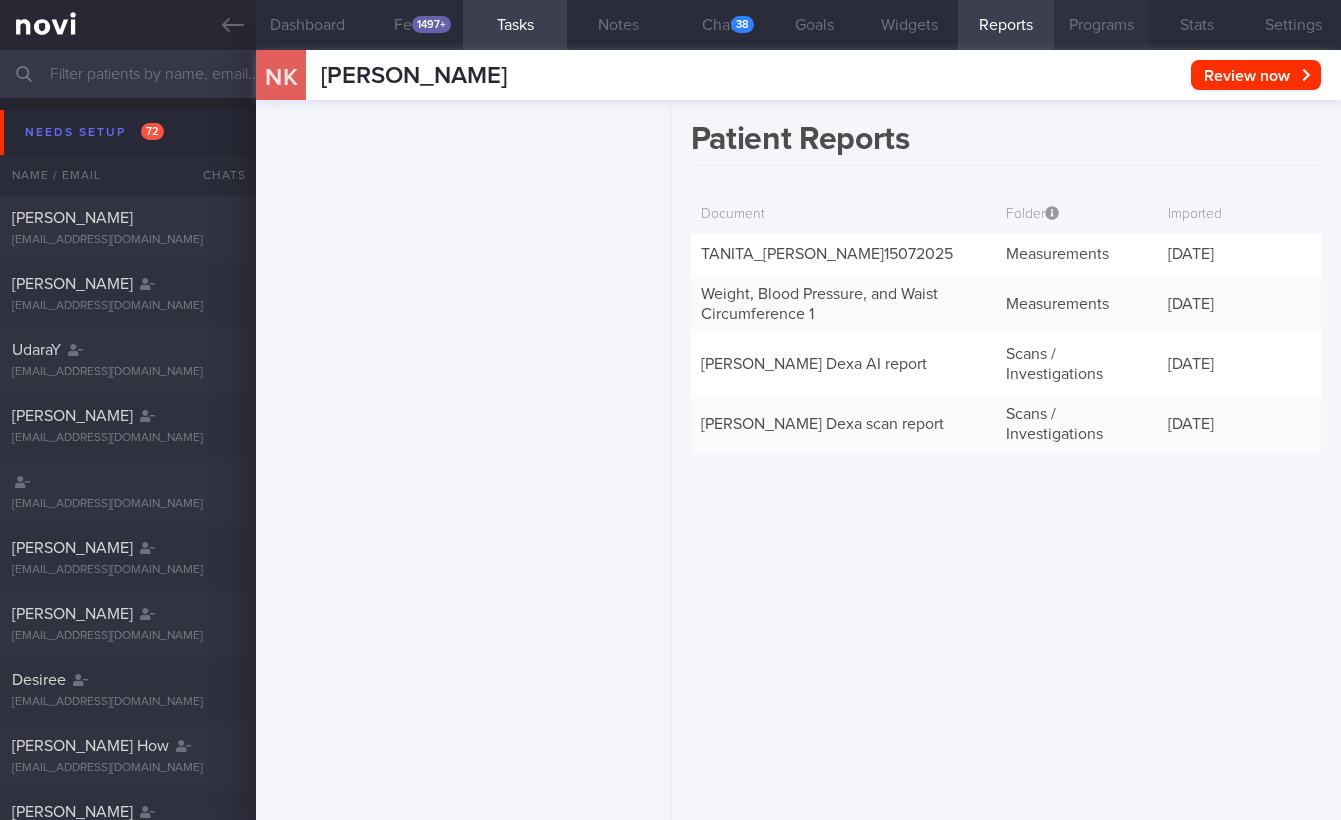 click on "Programs" at bounding box center [1102, 25] 